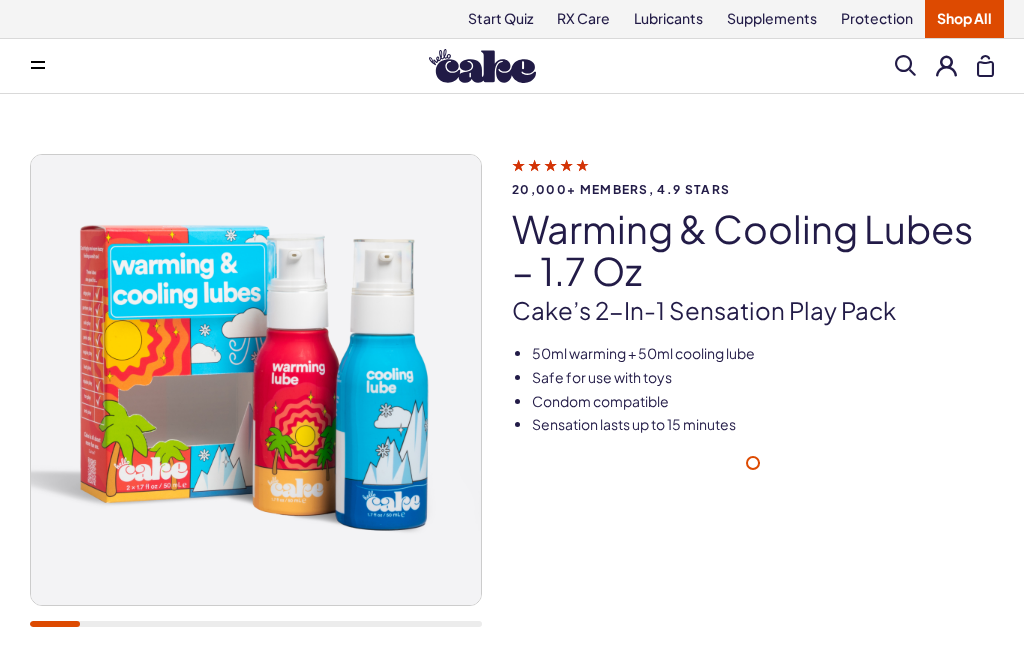 scroll, scrollTop: 0, scrollLeft: 0, axis: both 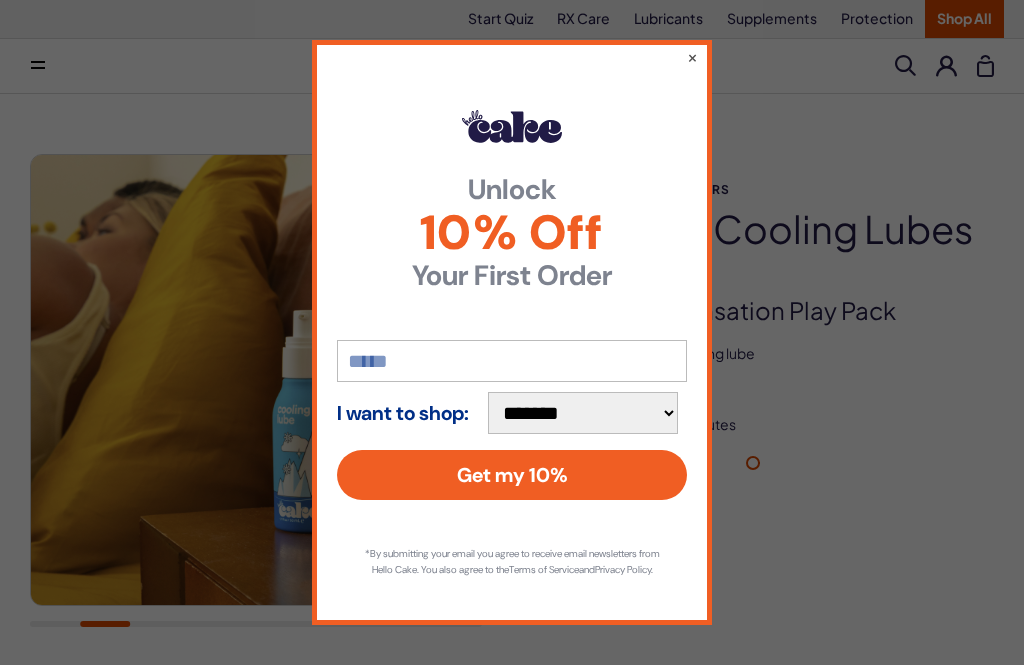 click on "**********" at bounding box center (512, 332) 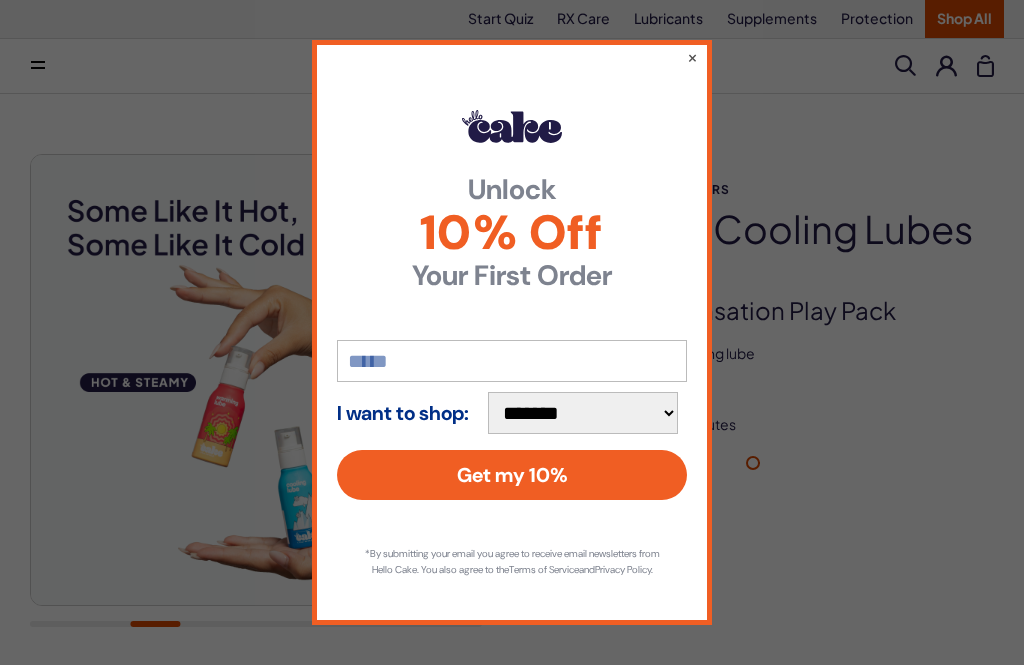 click on "×" at bounding box center (692, 57) 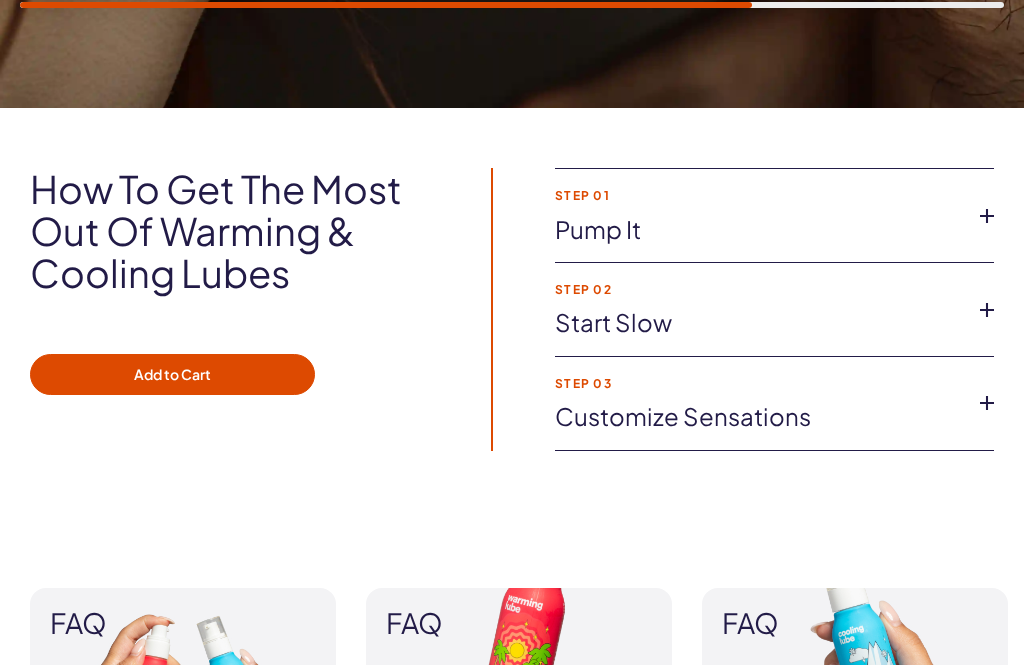 scroll, scrollTop: 1378, scrollLeft: 0, axis: vertical 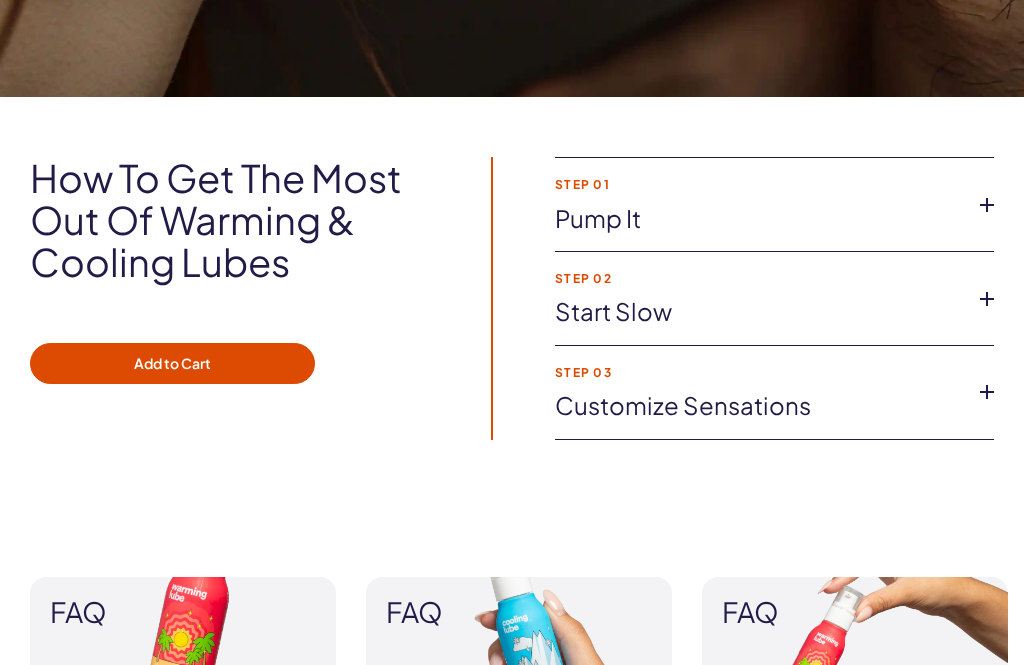 click at bounding box center (987, 205) 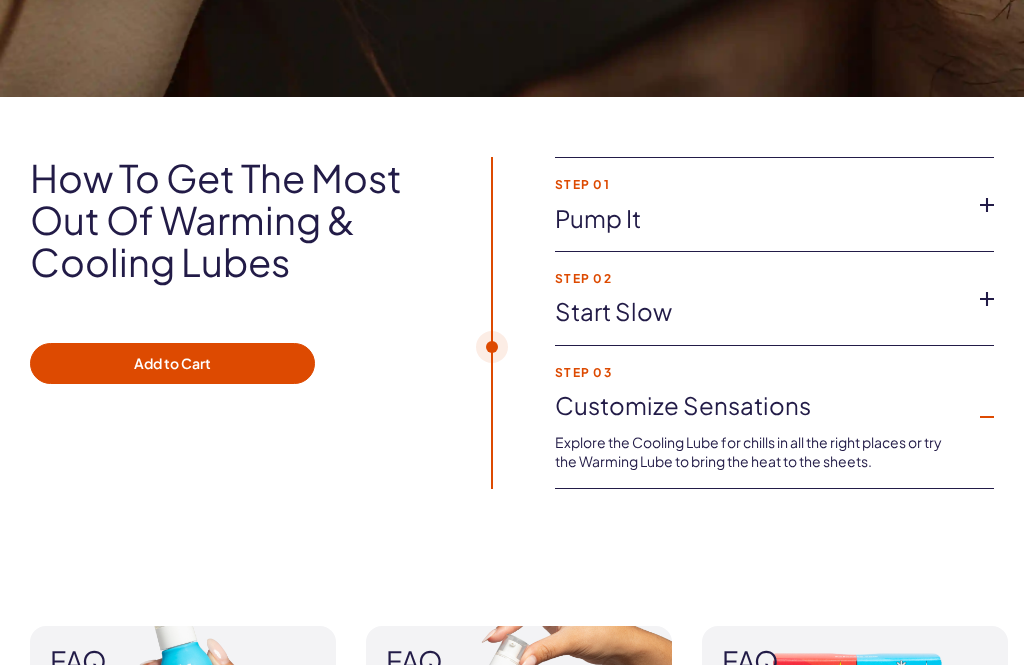 click at bounding box center [987, 417] 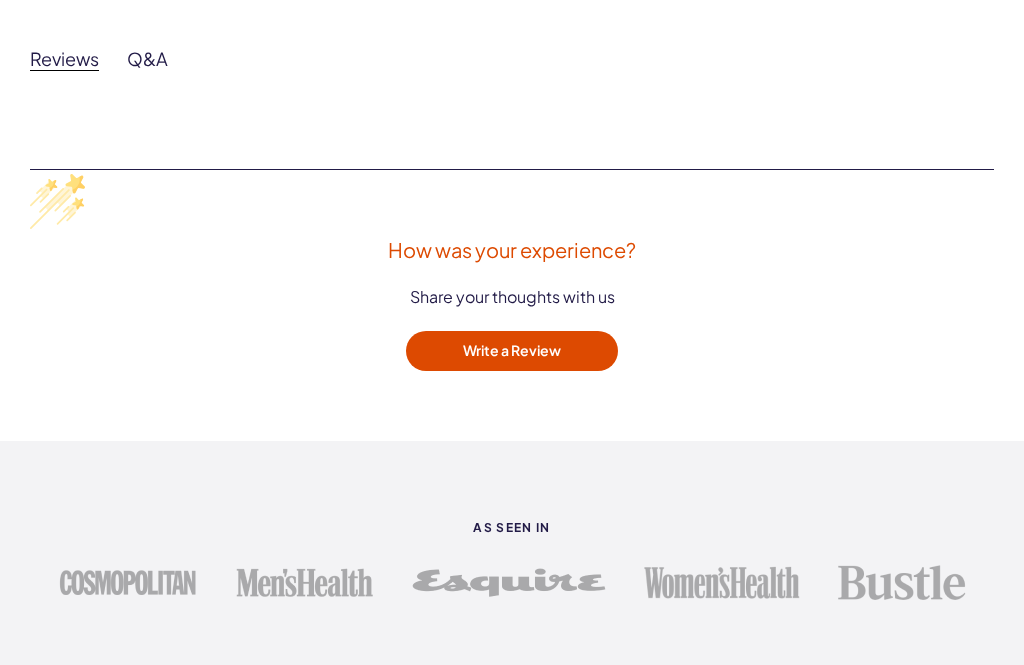 scroll, scrollTop: 2547, scrollLeft: 0, axis: vertical 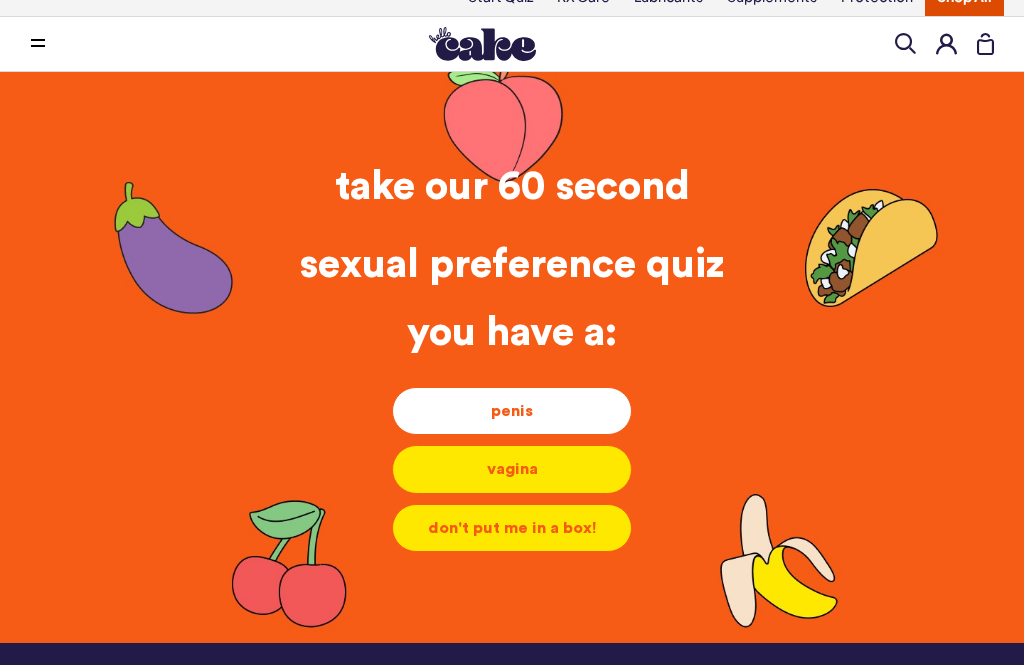click on "penis" at bounding box center (512, 411) 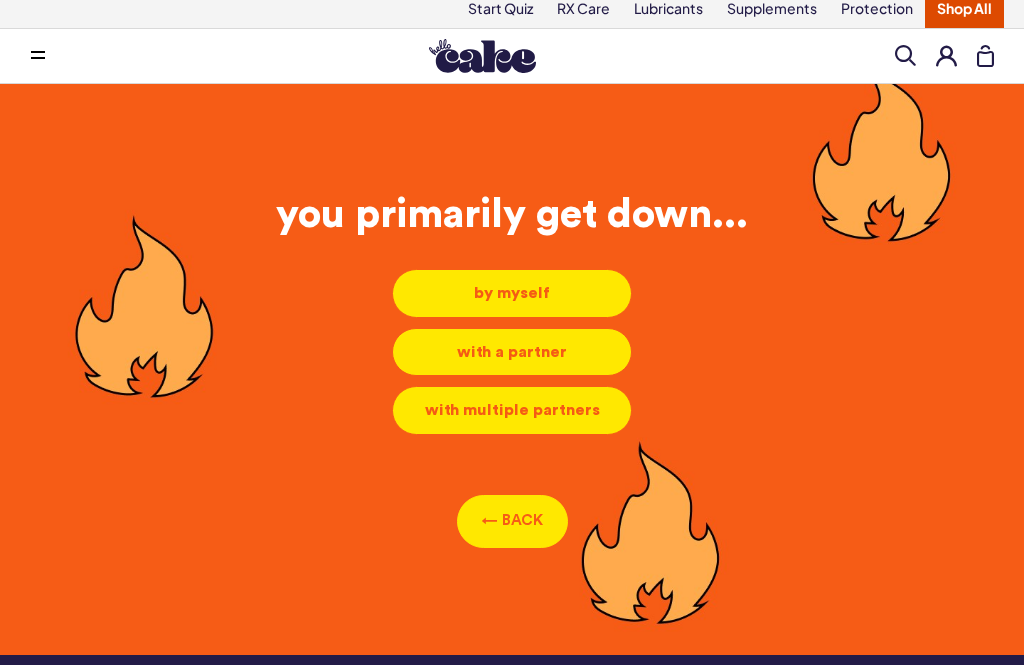 scroll, scrollTop: 9, scrollLeft: 0, axis: vertical 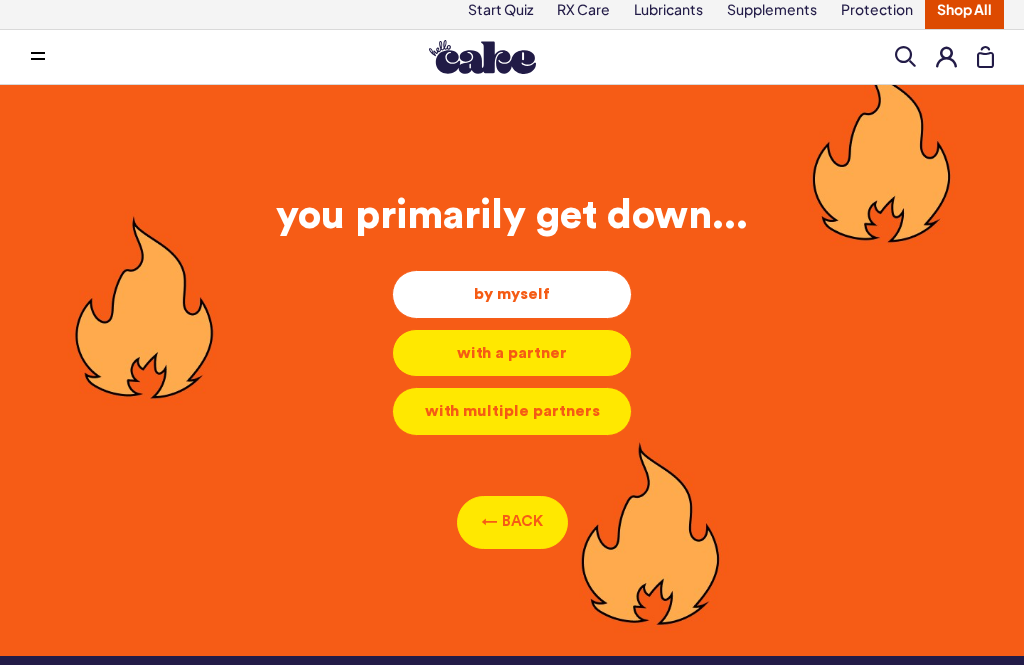 click on "by myself" at bounding box center [512, 294] 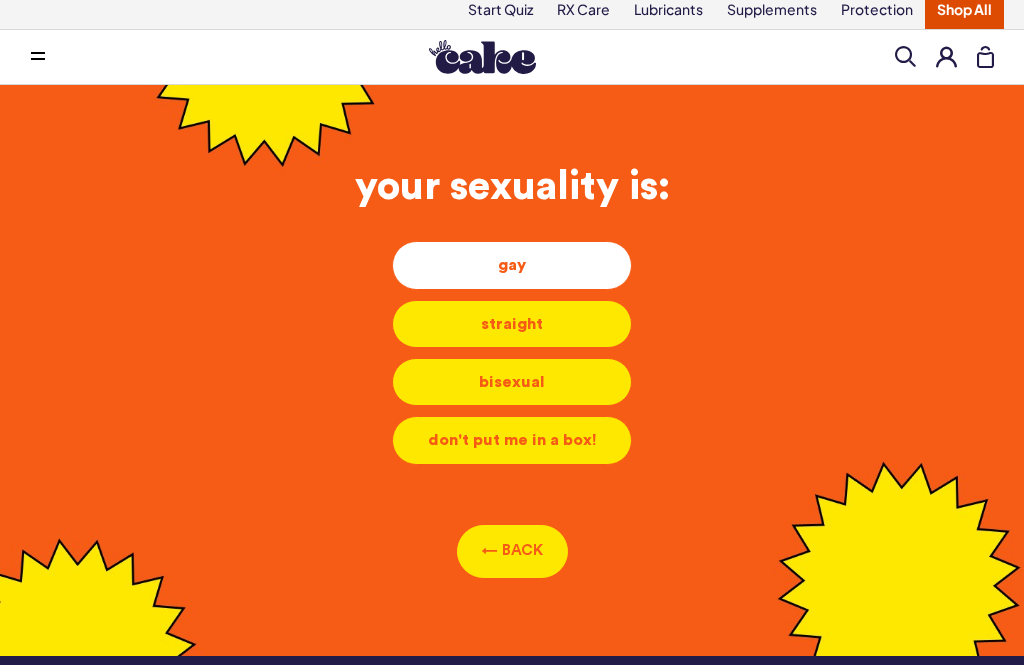 click on "gay" at bounding box center [512, 265] 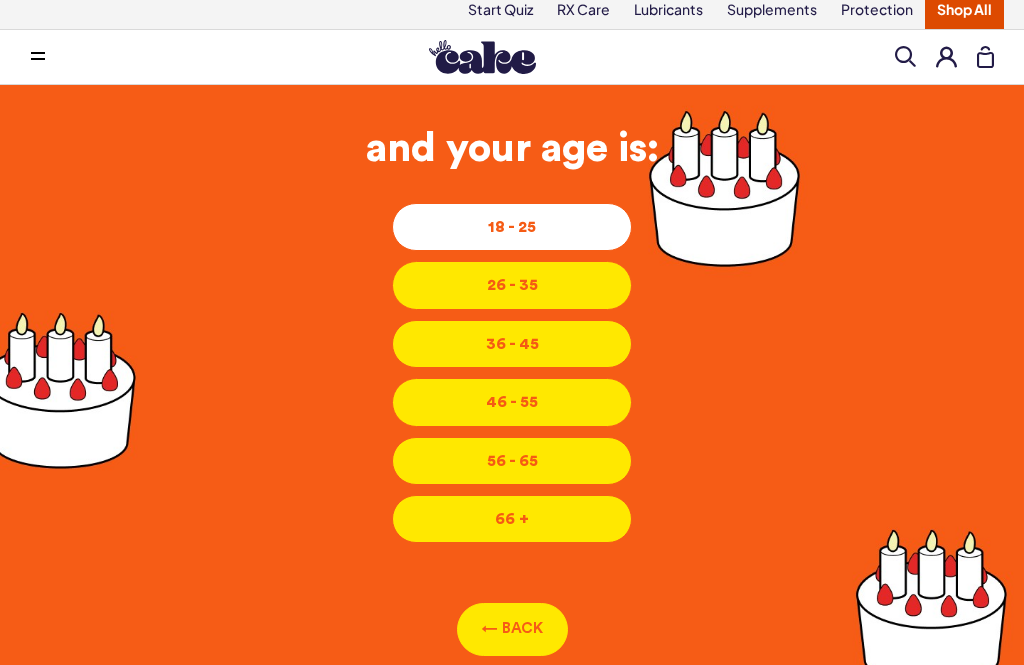 click on "18 - 25" at bounding box center (512, 227) 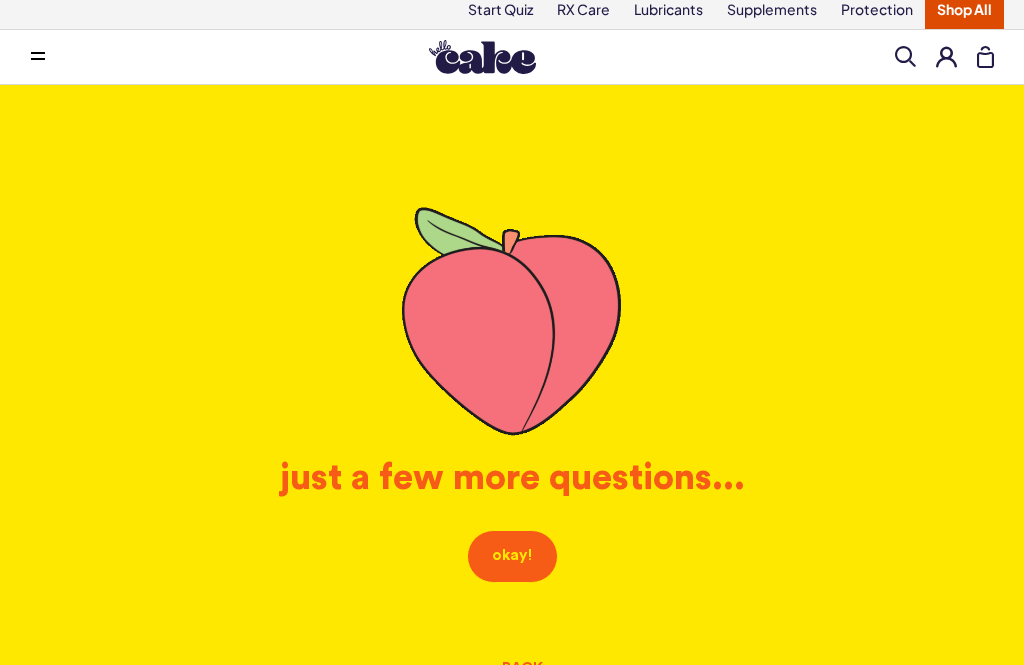 click on "okay!" at bounding box center (512, 556) 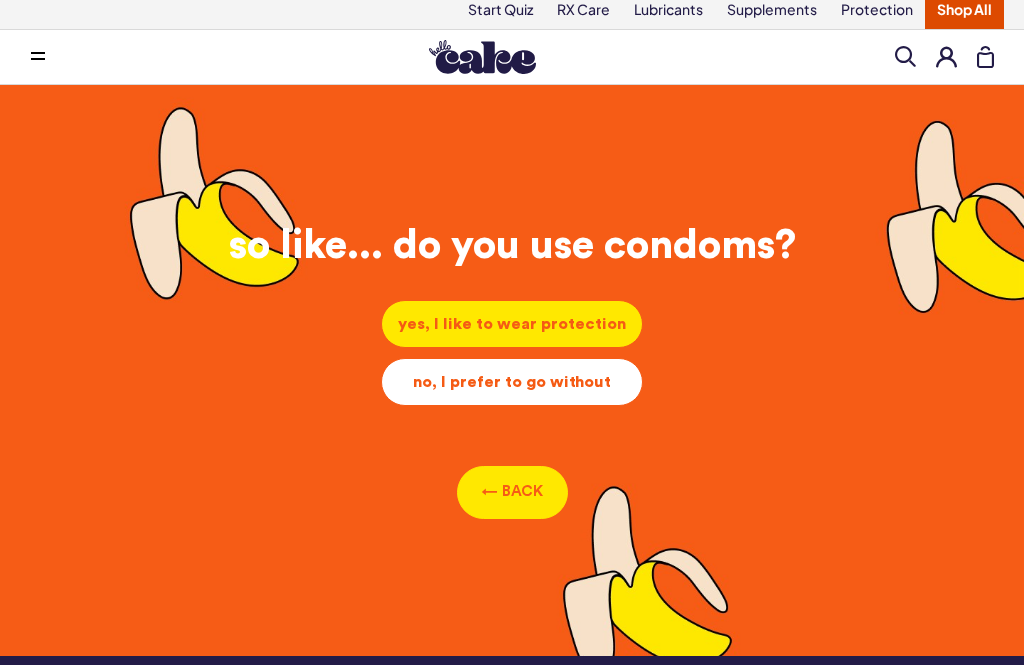 click on "no, I prefer to go without" at bounding box center [512, 324] 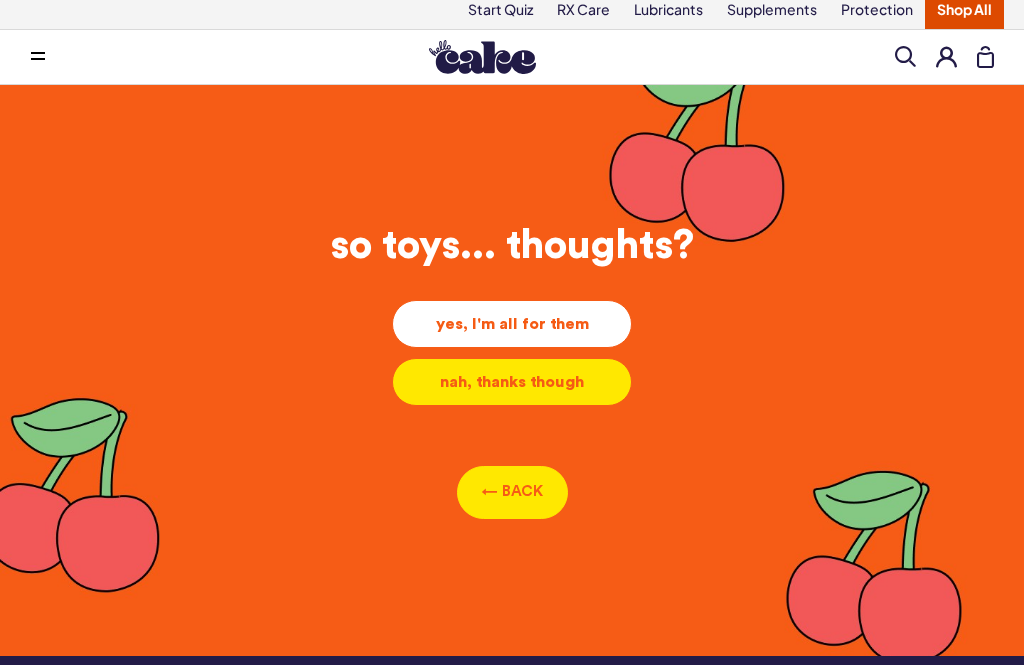 click on "yes, I'm all for them" at bounding box center (512, 324) 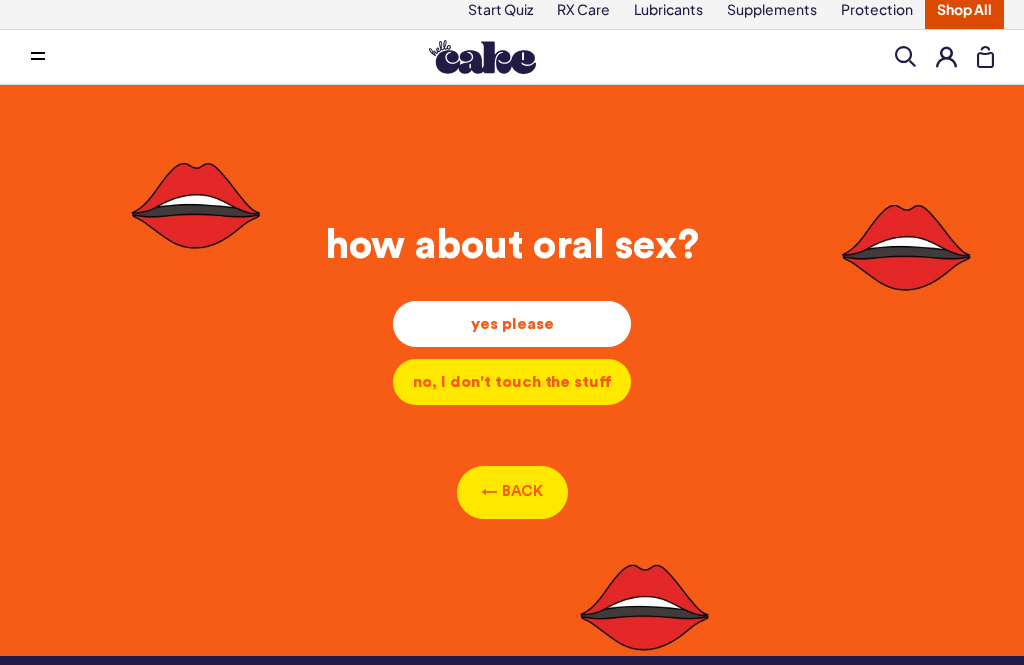 click on "yes please" at bounding box center (512, 324) 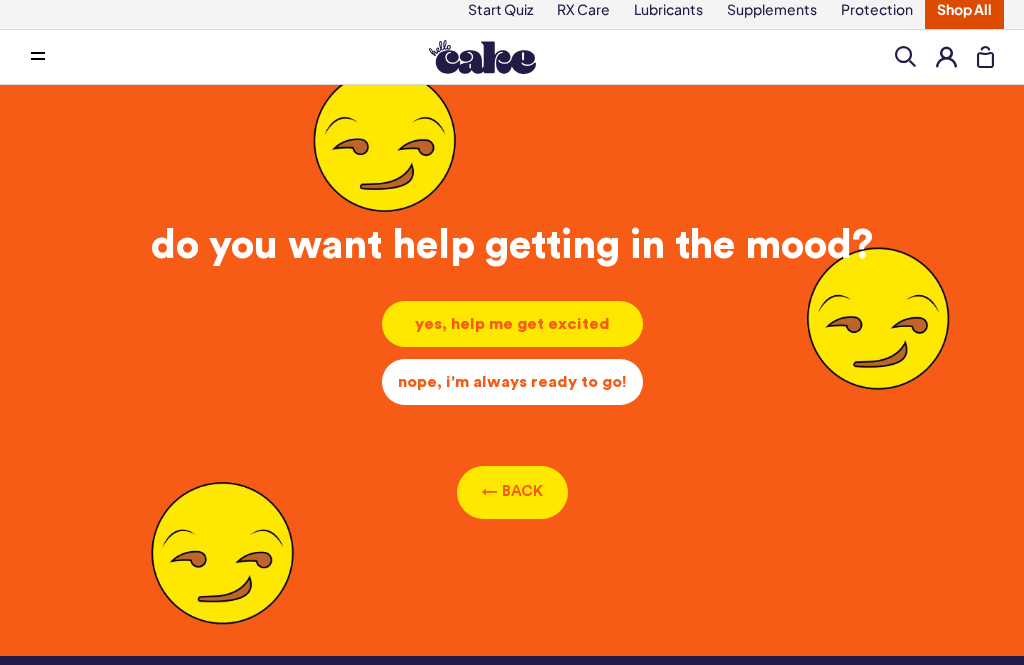 click on "nope, i'm always ready to go!" at bounding box center [512, 324] 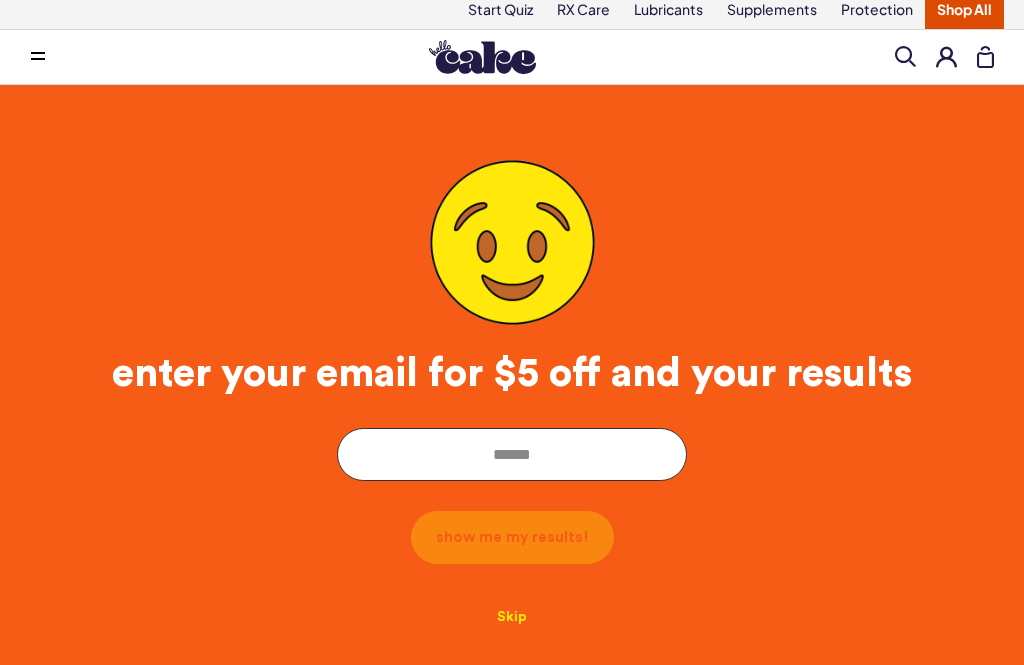 click on "Skip" at bounding box center (512, 617) 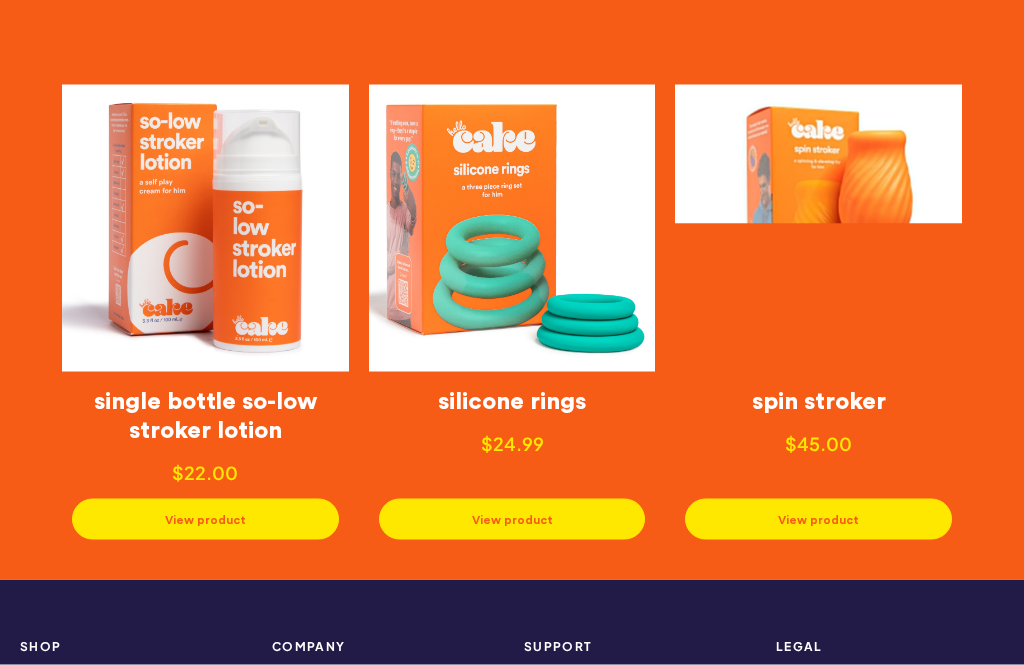 scroll, scrollTop: 1061, scrollLeft: 0, axis: vertical 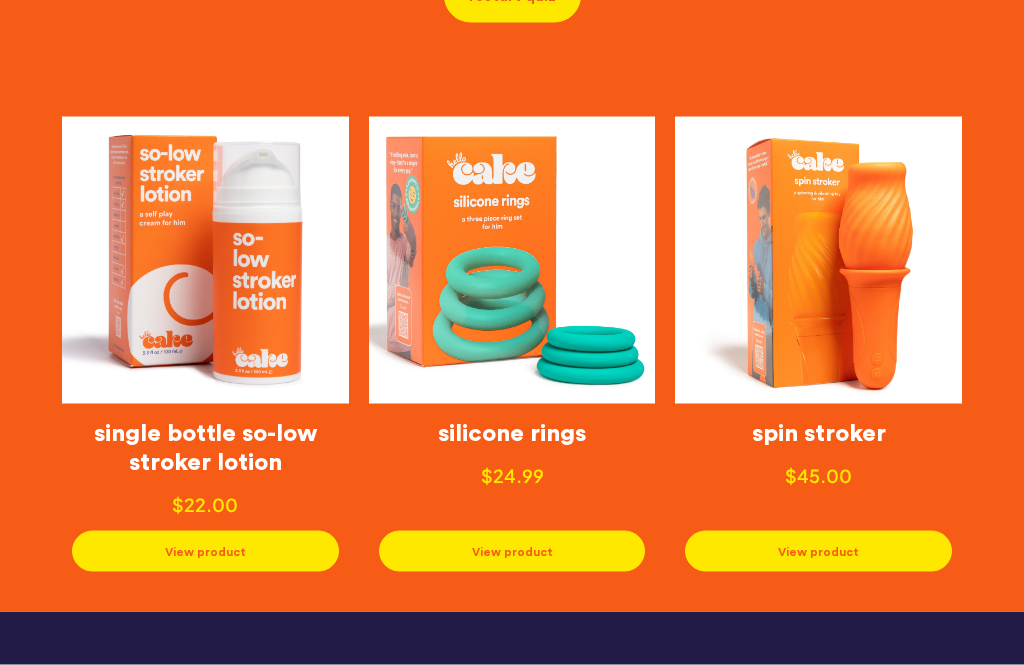 click at bounding box center (205, 260) 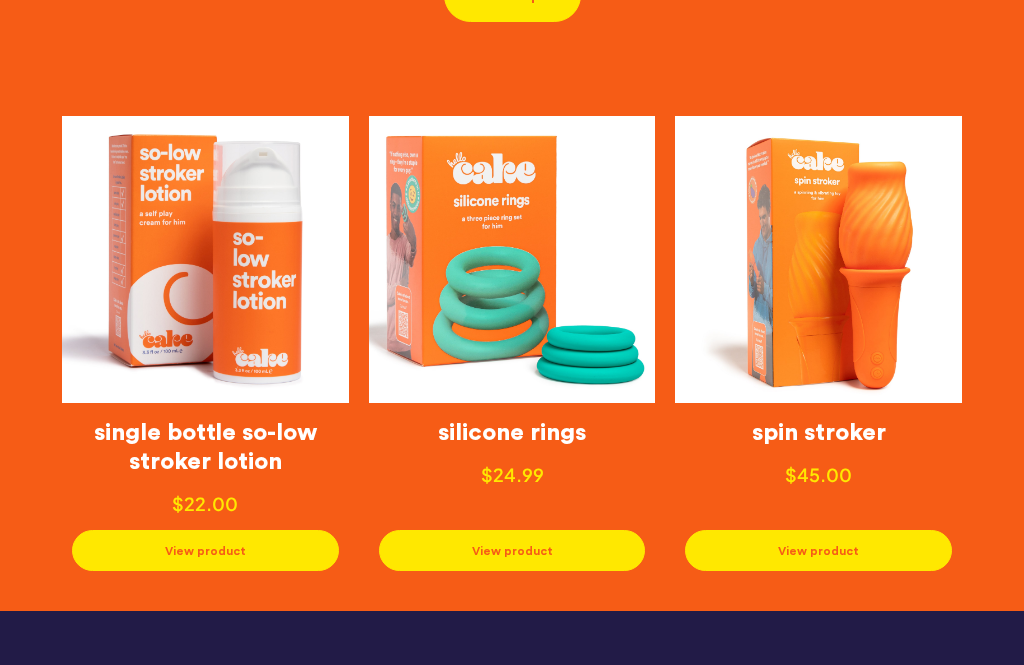 click at bounding box center [818, 259] 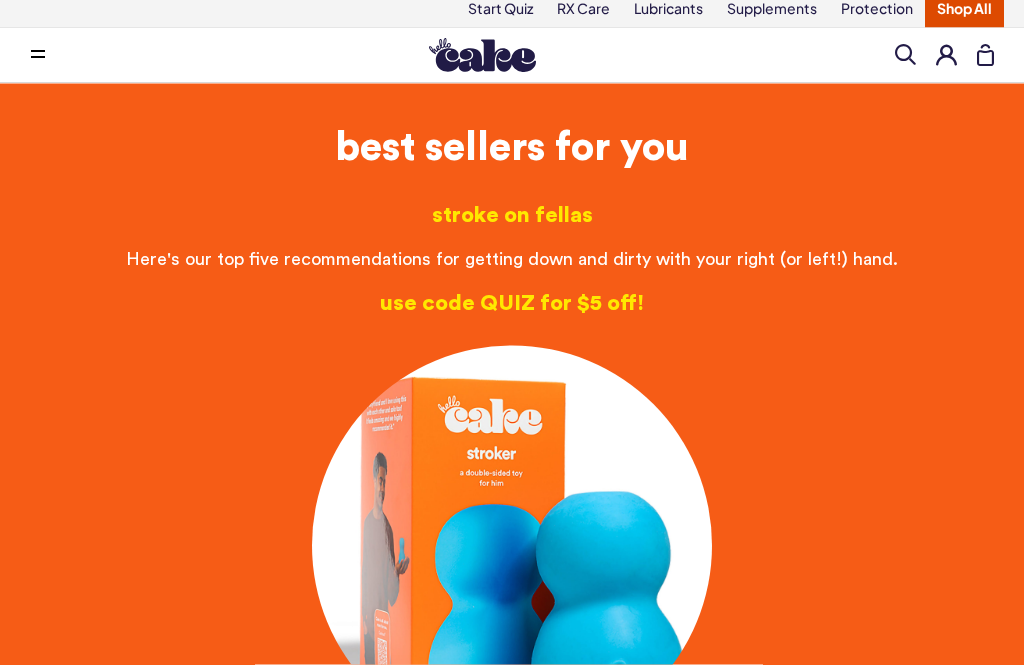 scroll, scrollTop: 0, scrollLeft: 0, axis: both 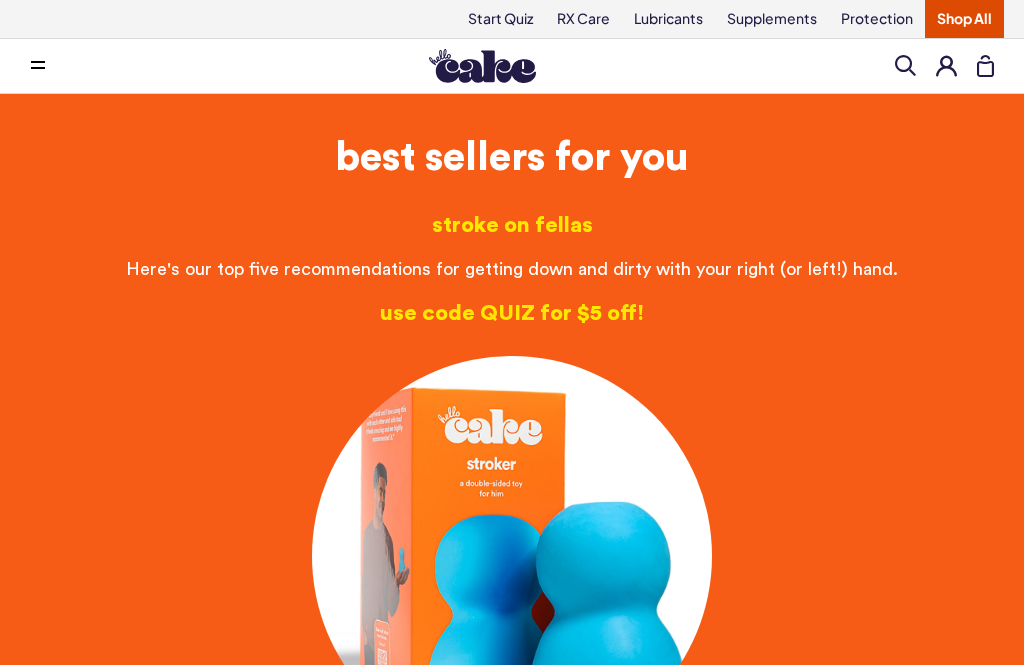 click on "Lubricants" at bounding box center [668, 19] 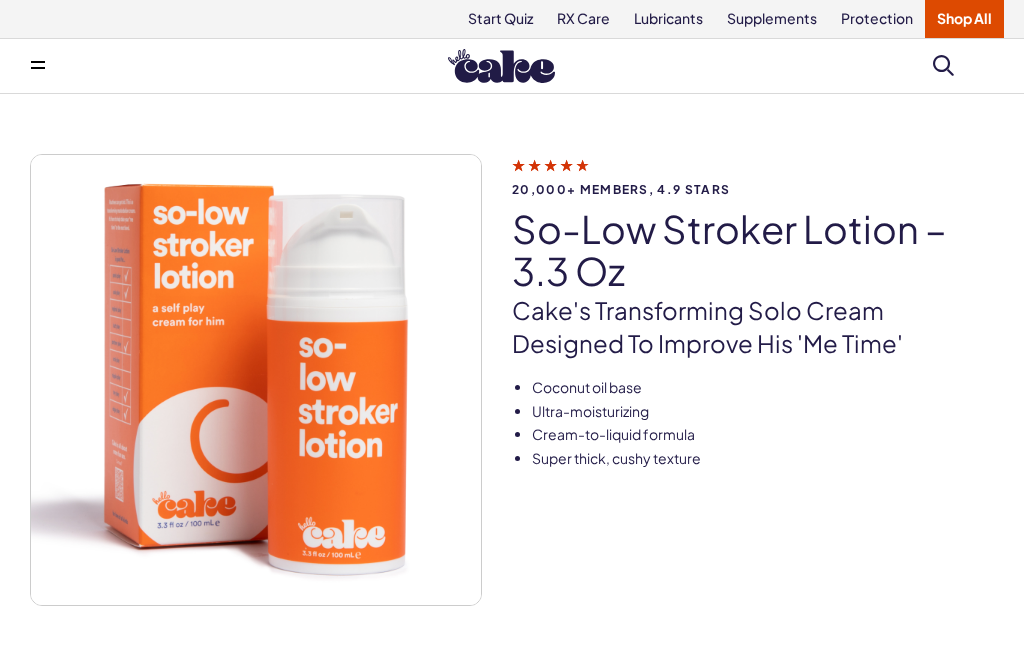 scroll, scrollTop: 0, scrollLeft: 0, axis: both 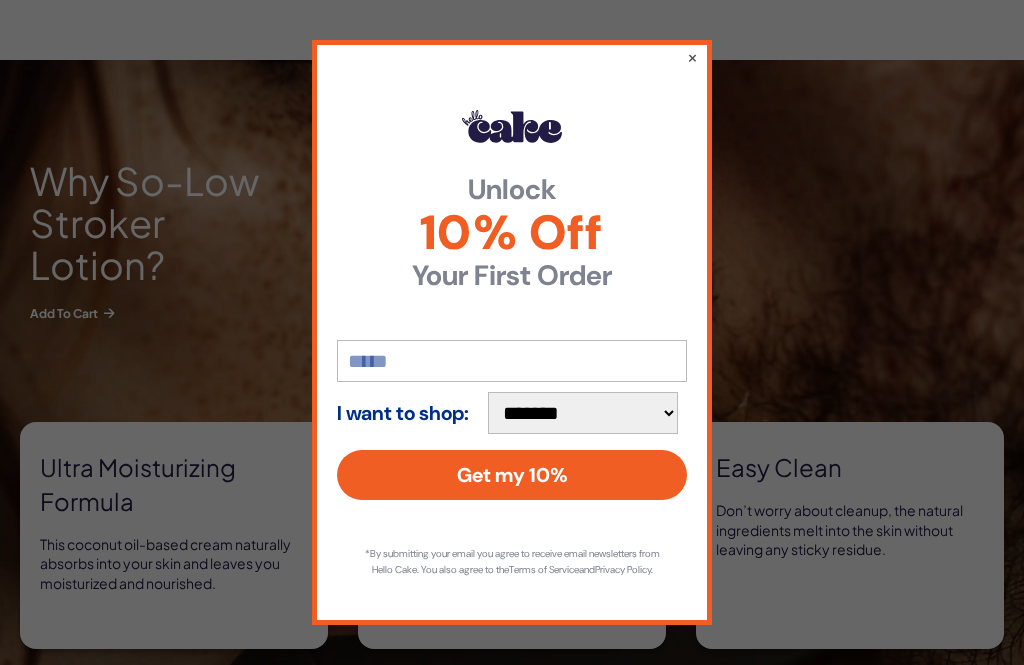 click on "**********" at bounding box center [512, 332] 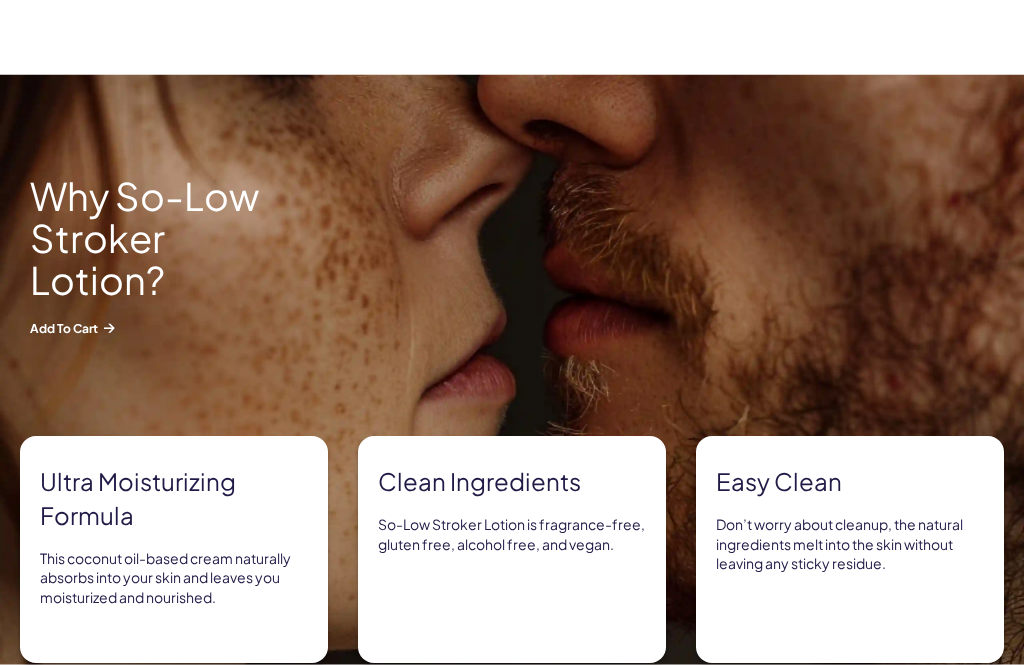 scroll, scrollTop: 746, scrollLeft: 0, axis: vertical 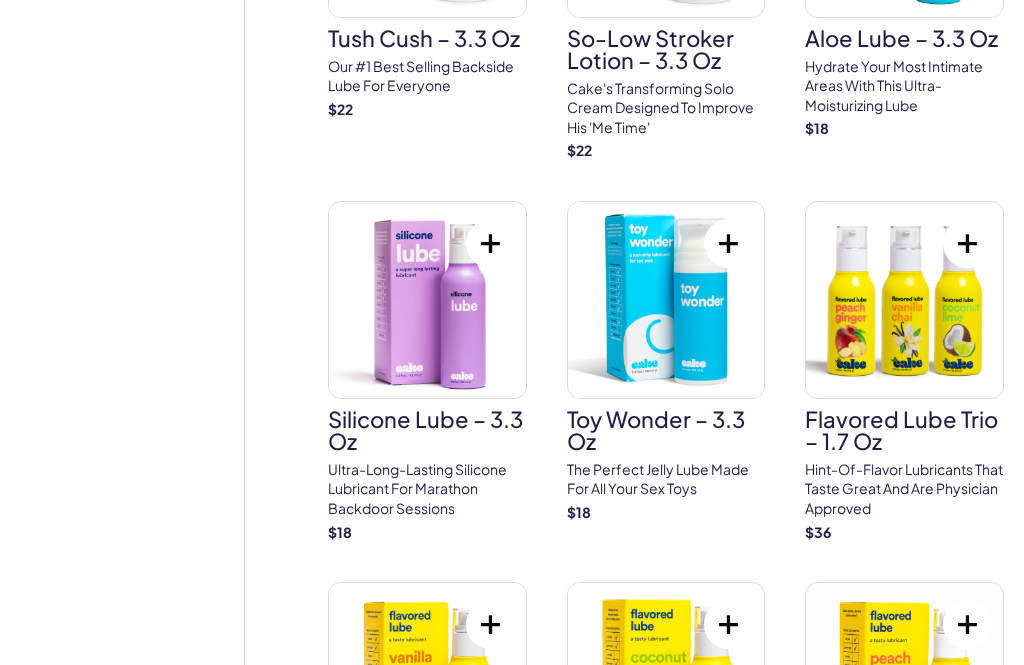 click at bounding box center (666, 300) 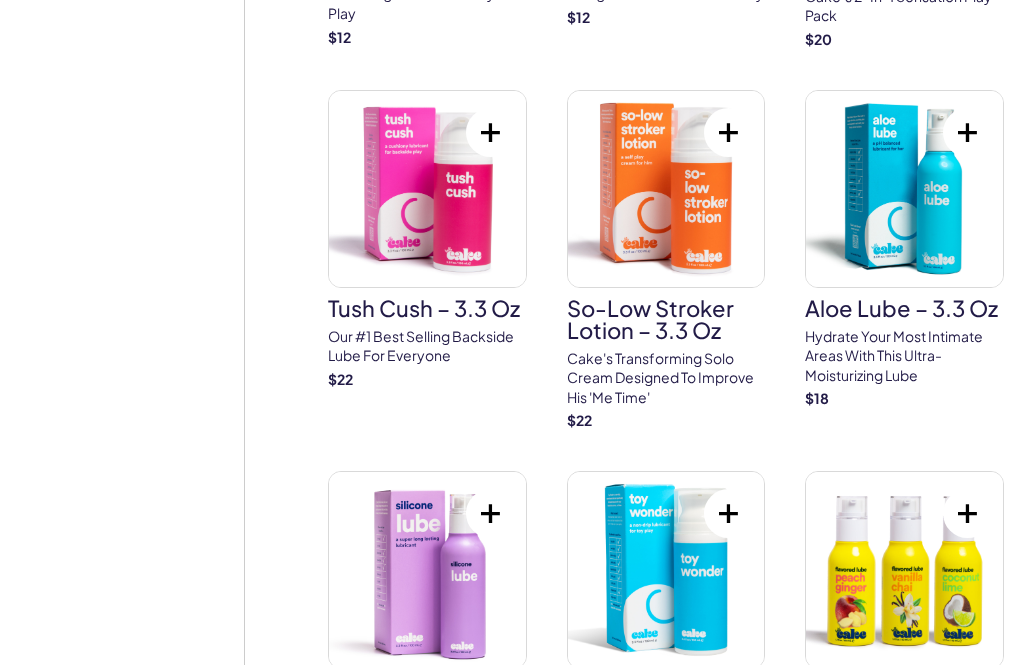 scroll, scrollTop: 1590, scrollLeft: 0, axis: vertical 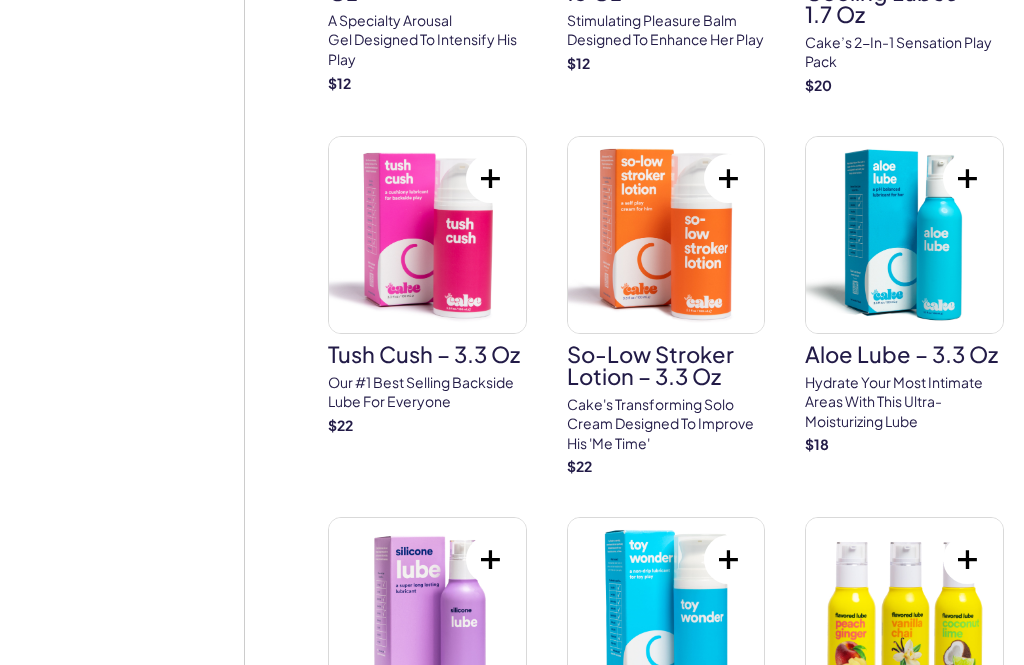 click at bounding box center (427, 235) 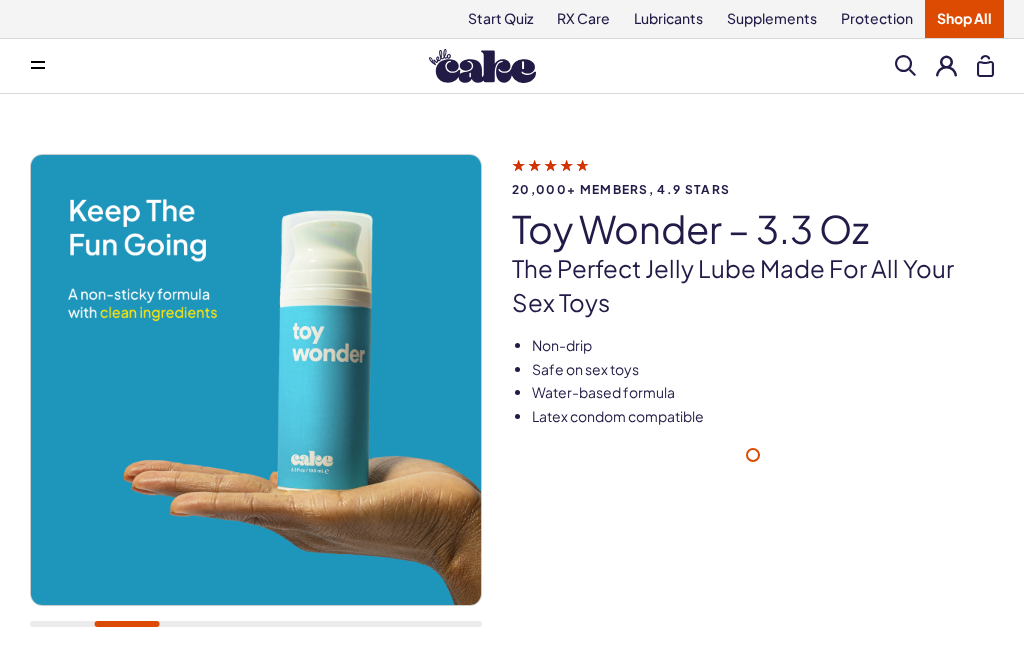 scroll, scrollTop: 0, scrollLeft: 0, axis: both 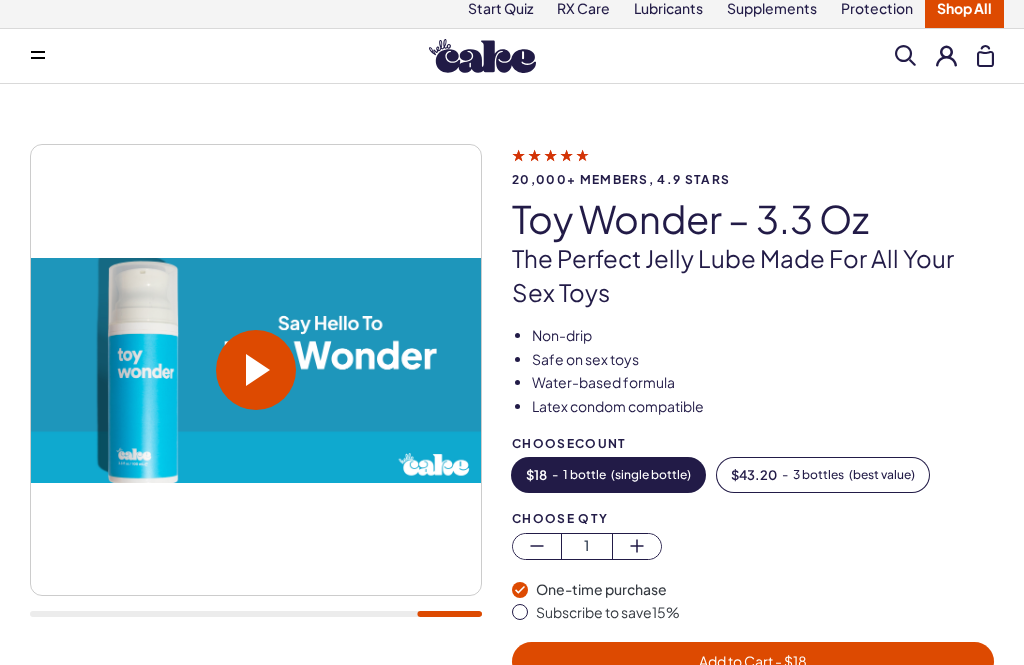 click on "Start Quiz
RX Care
Lubricants
Supplements
Protection
Shop All" at bounding box center (512, 9) 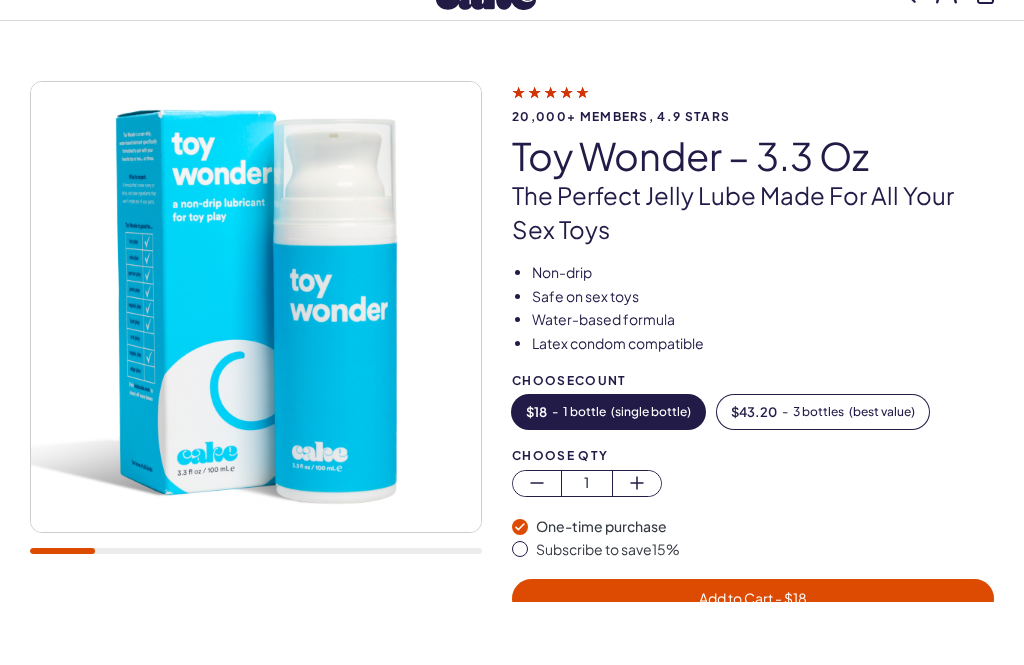 scroll, scrollTop: 74, scrollLeft: 0, axis: vertical 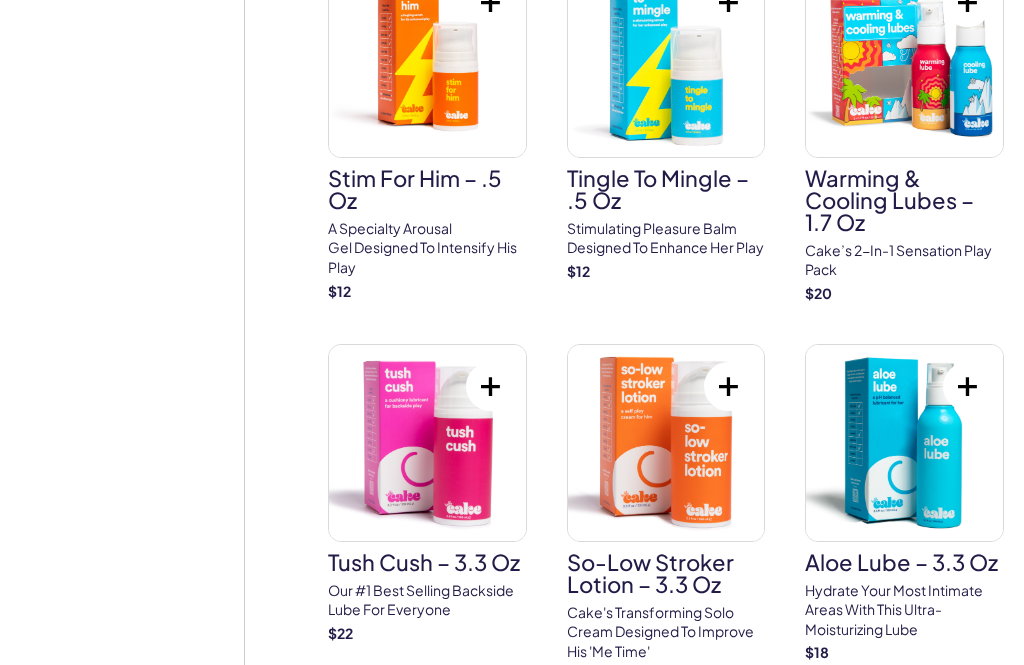 click at bounding box center [904, 443] 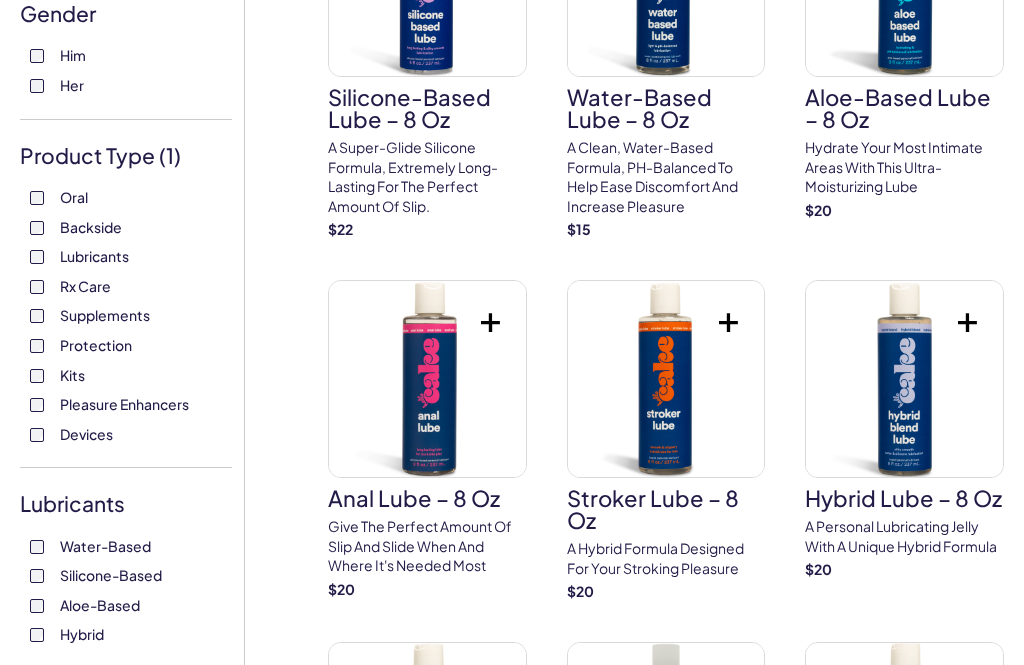 scroll, scrollTop: 203, scrollLeft: 0, axis: vertical 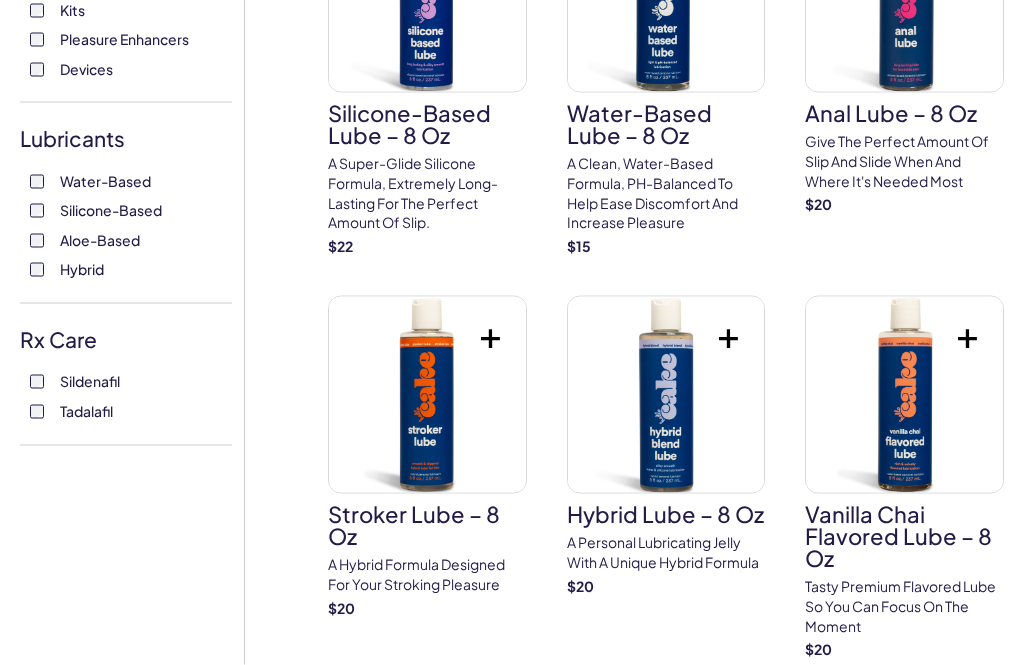 click at bounding box center (666, 395) 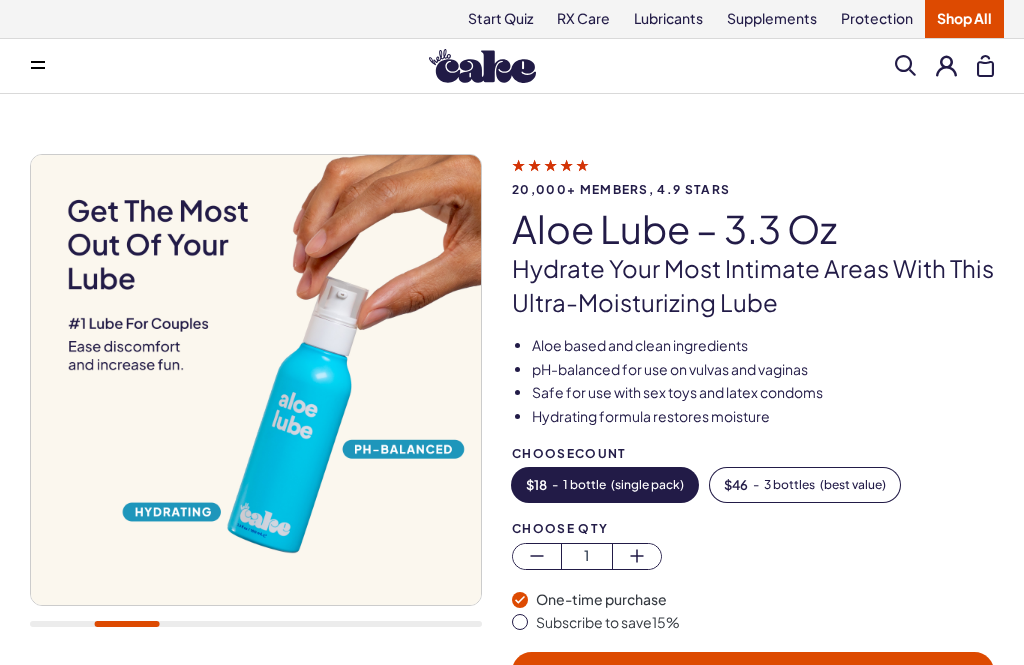 scroll, scrollTop: 0, scrollLeft: 0, axis: both 